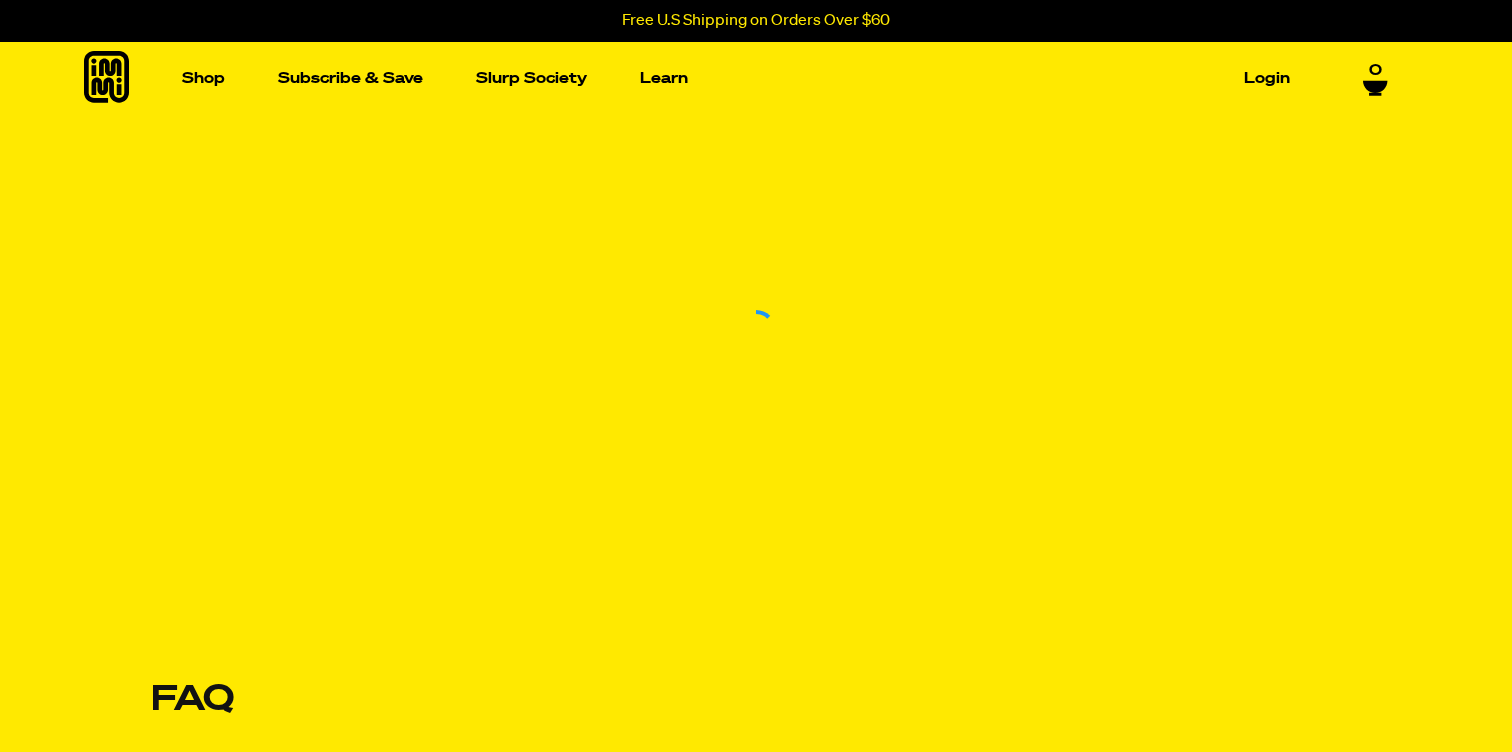 scroll, scrollTop: 0, scrollLeft: 0, axis: both 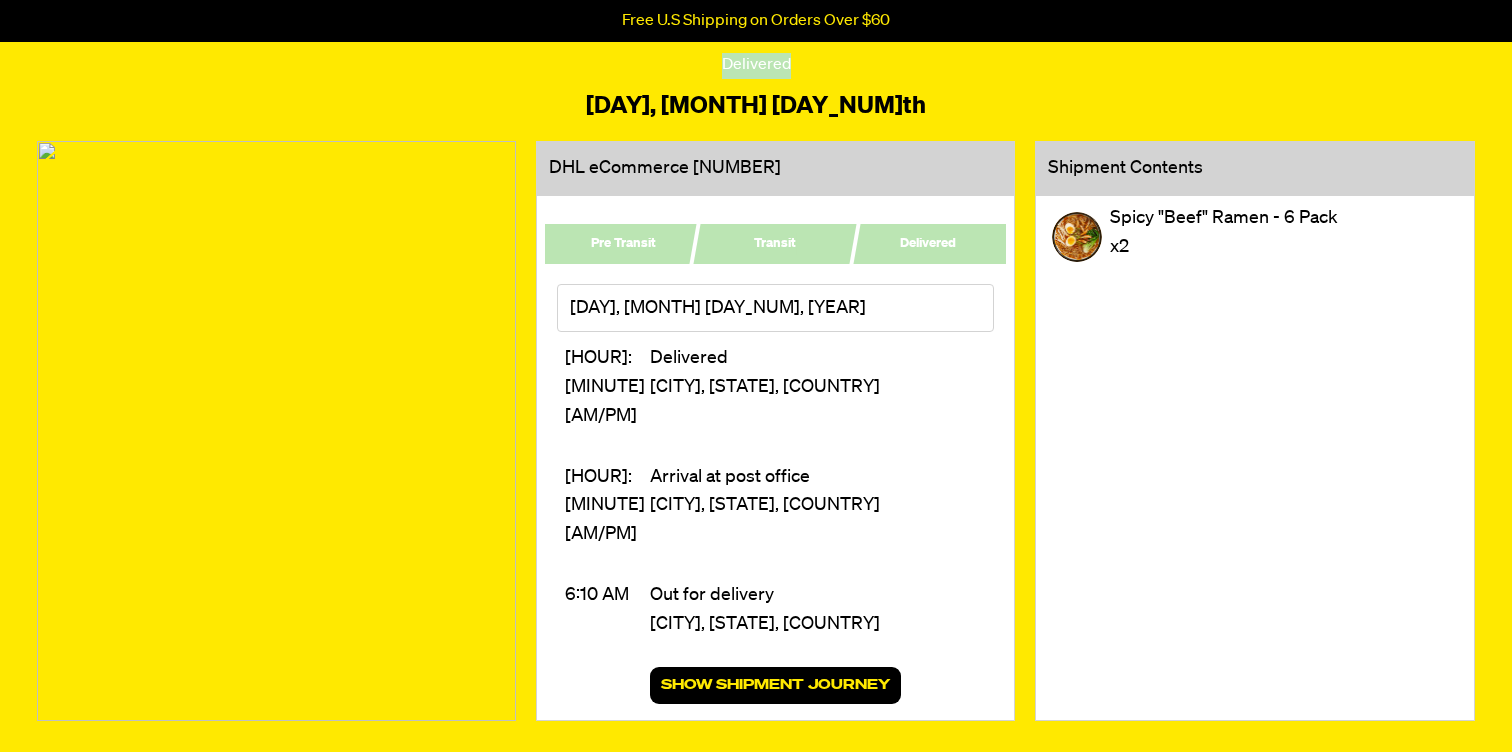 click on "Delivered" at bounding box center (928, 244) 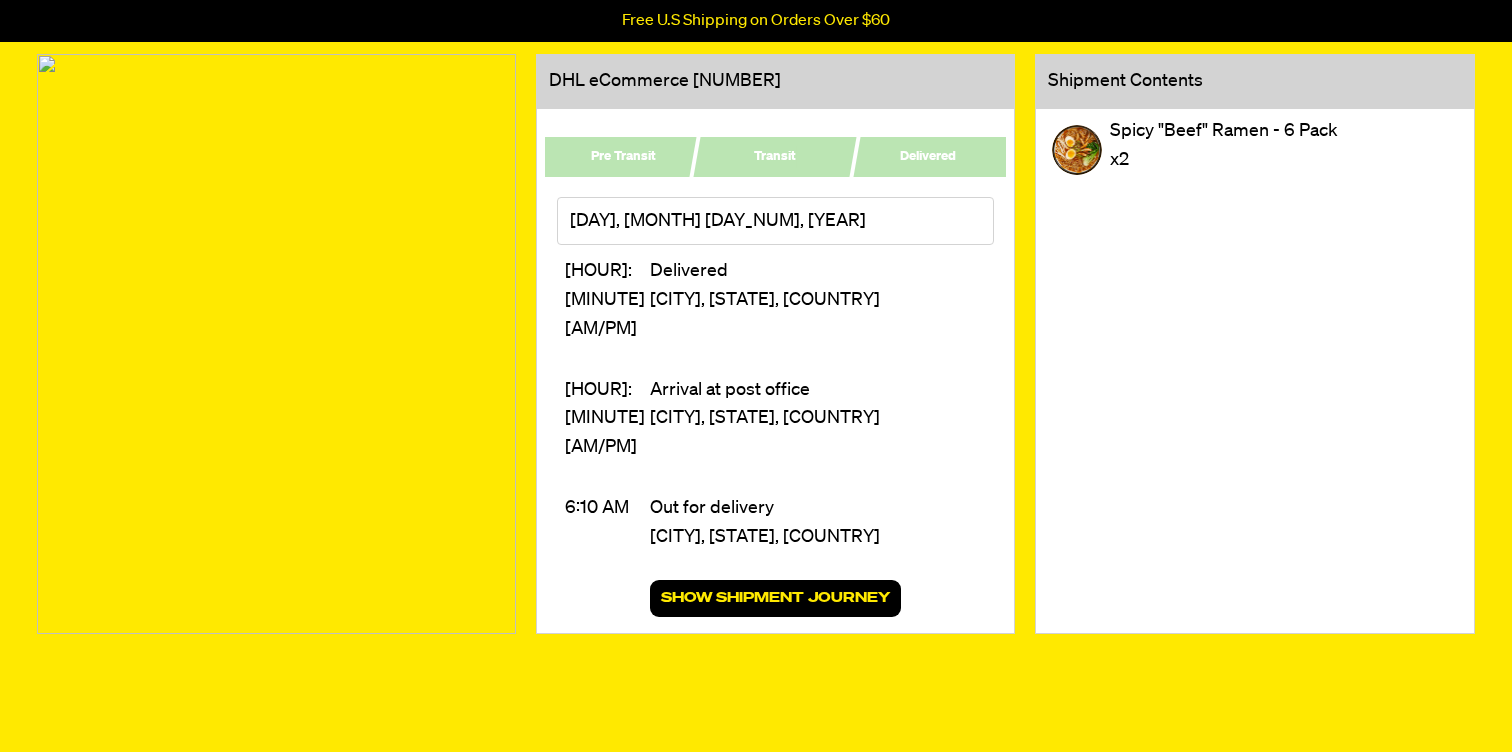 scroll, scrollTop: 183, scrollLeft: 0, axis: vertical 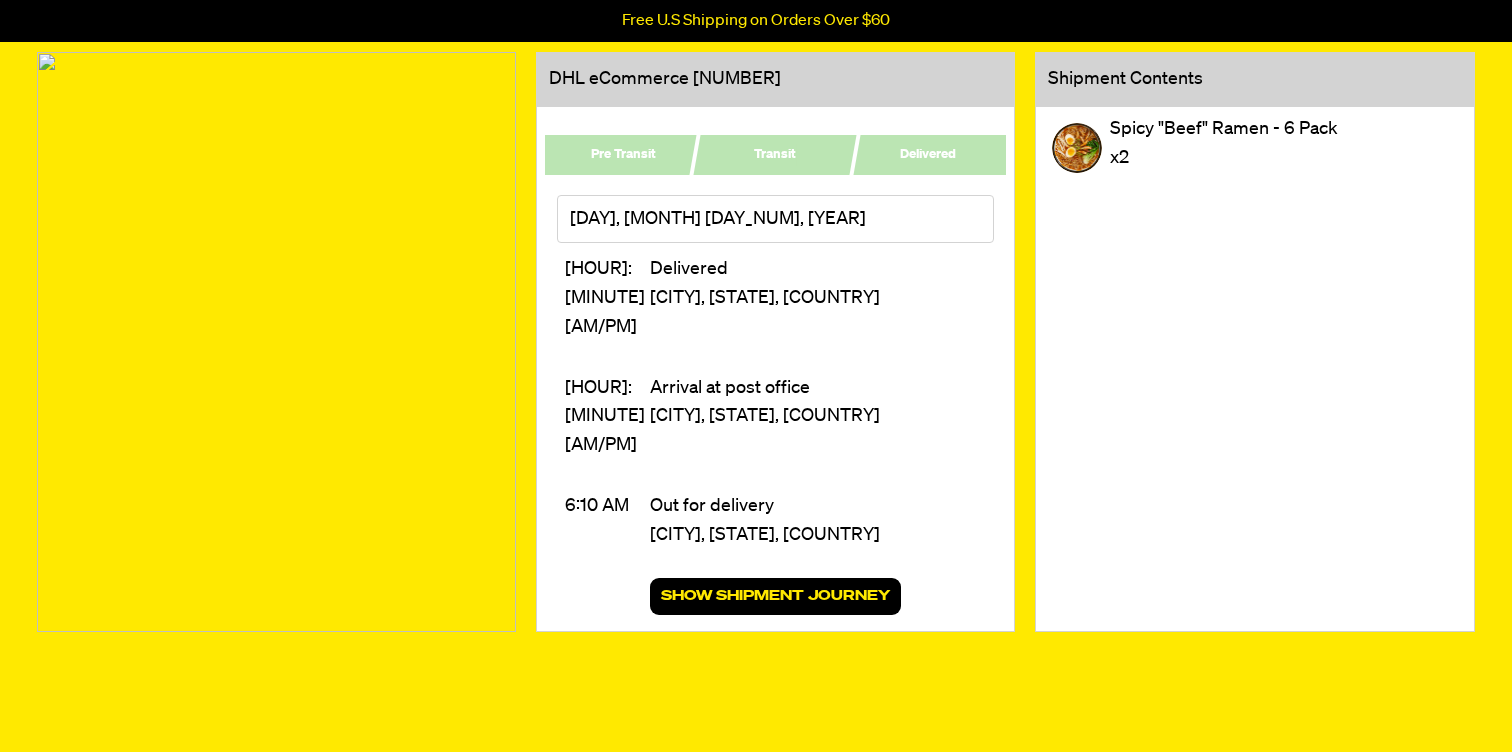 click on "Pre Transit" at bounding box center [623, 155] 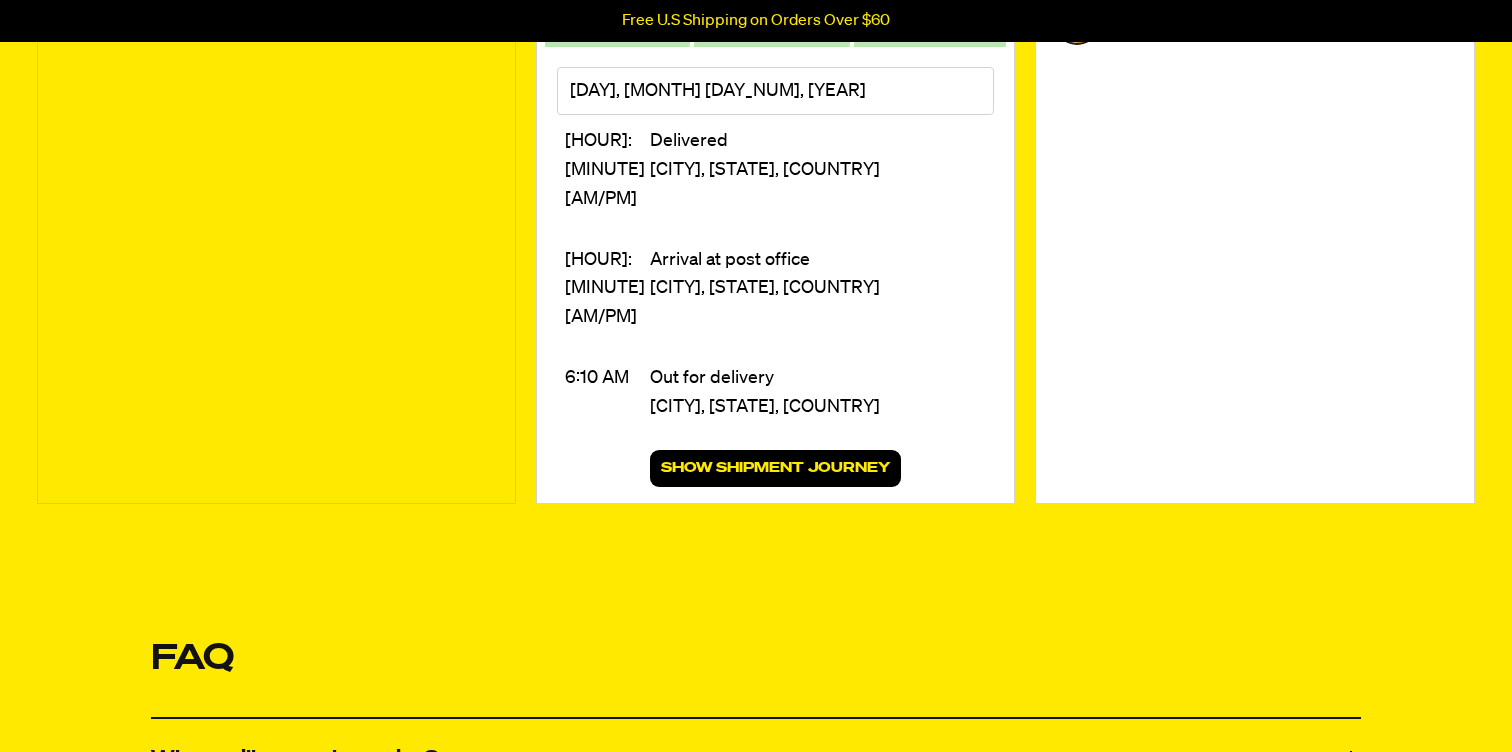 scroll, scrollTop: 311, scrollLeft: 0, axis: vertical 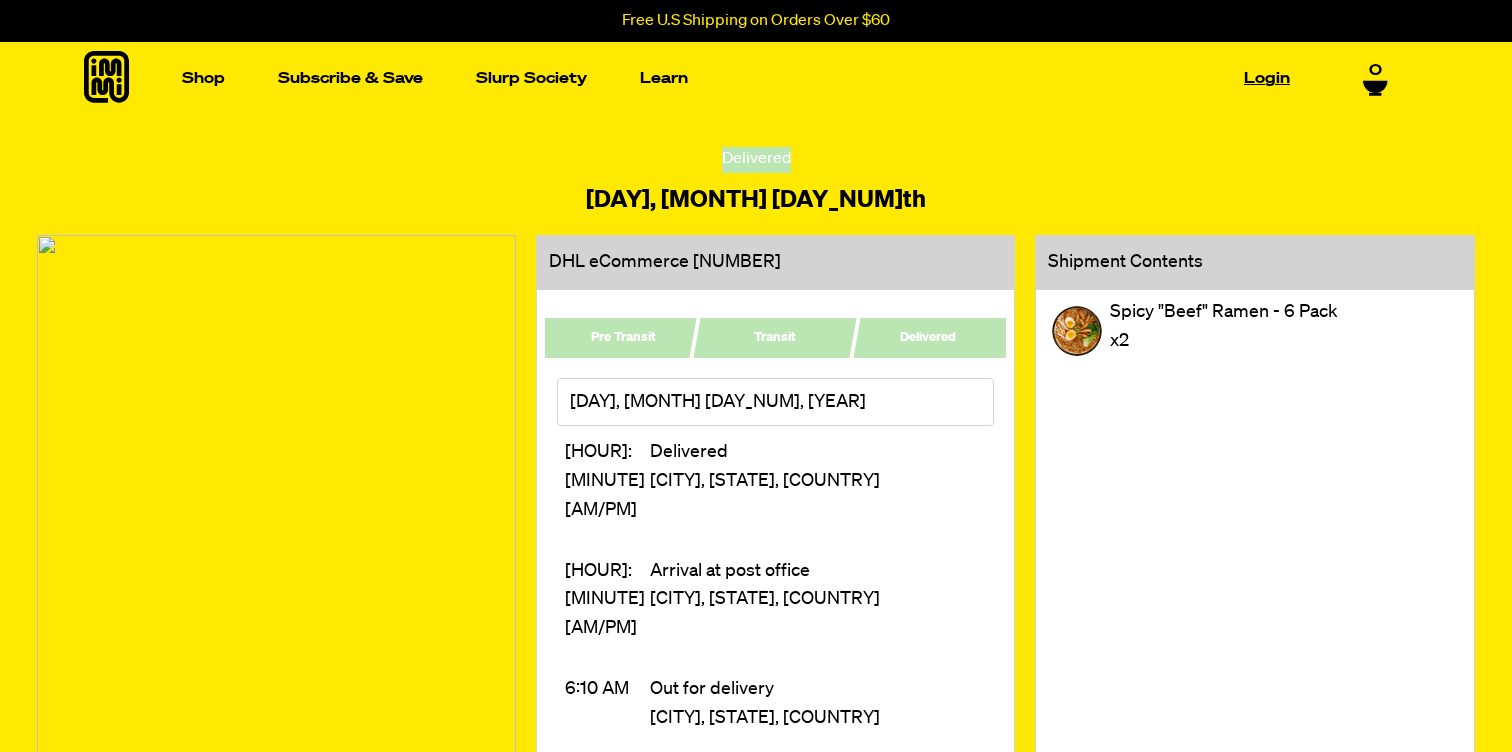 click on "Login" at bounding box center (1267, 78) 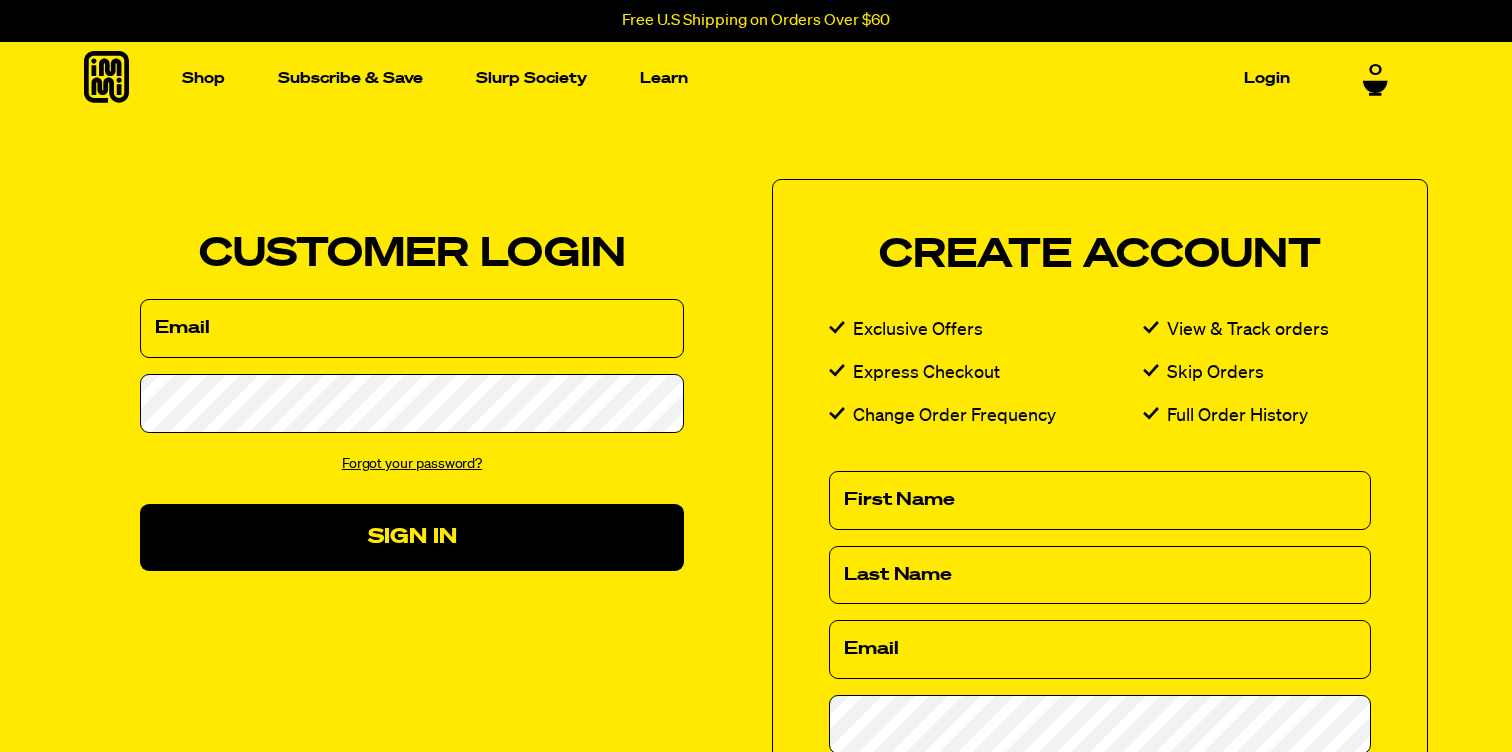 scroll, scrollTop: 0, scrollLeft: 0, axis: both 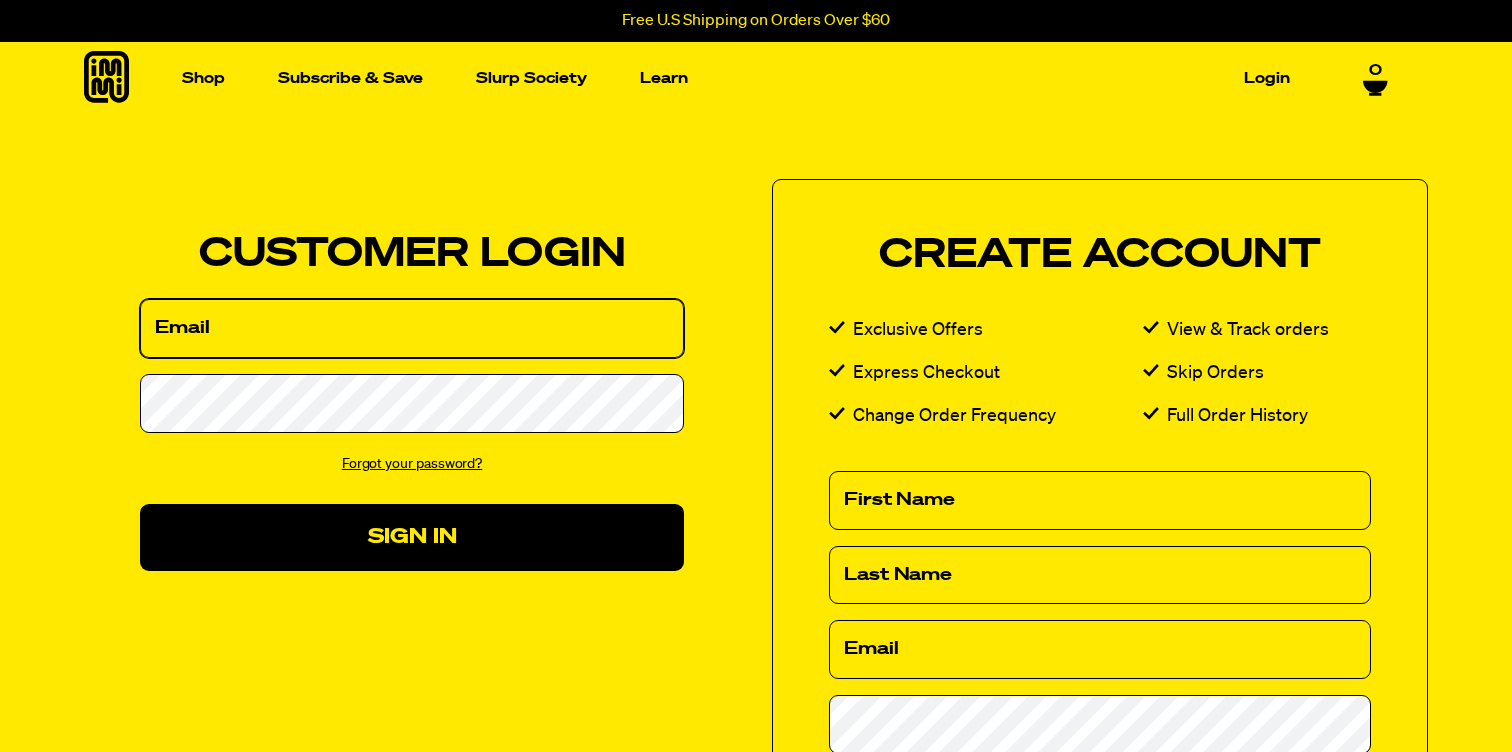 type on "[USERNAME]@[EXAMPLE].com" 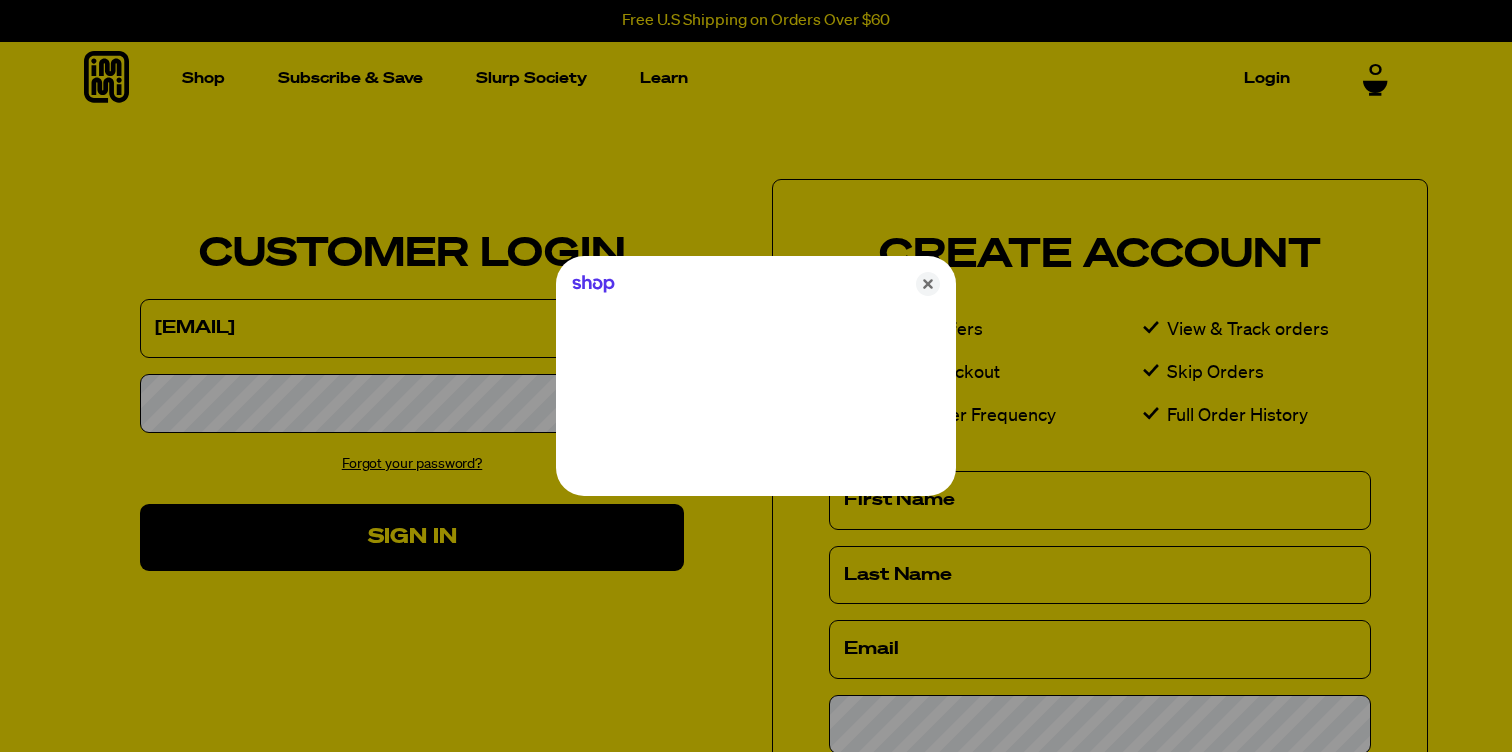 click at bounding box center (756, 376) 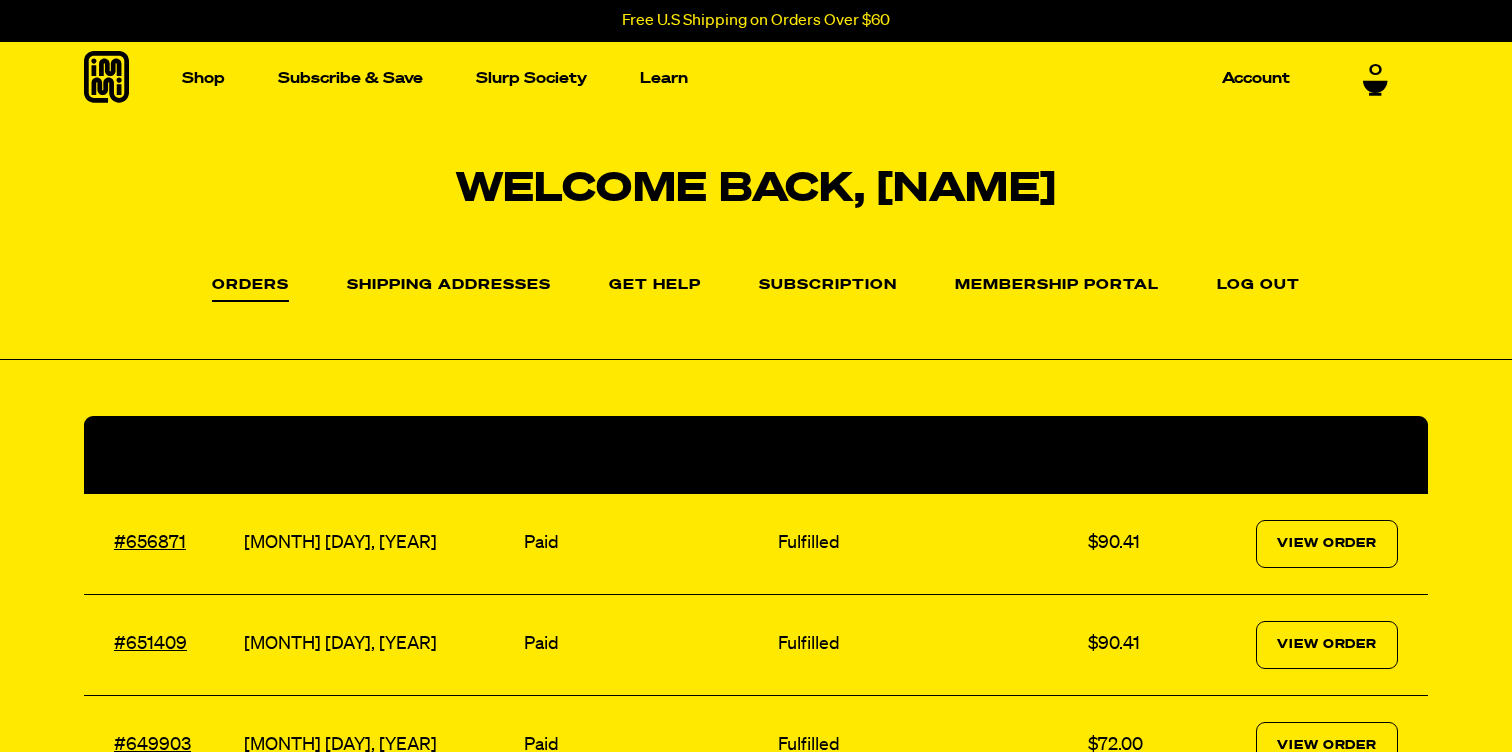 scroll, scrollTop: 0, scrollLeft: 0, axis: both 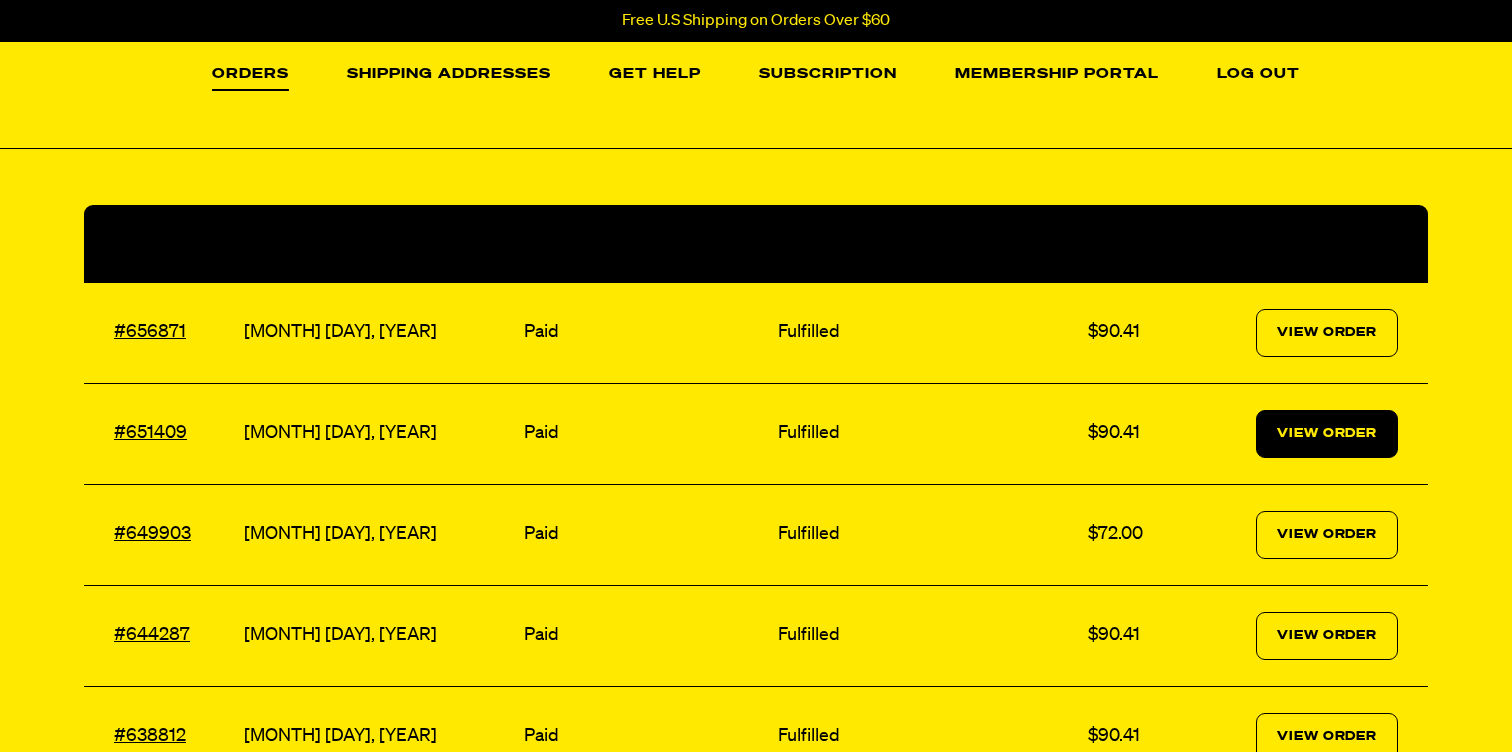 click on "View Order" at bounding box center [1327, 434] 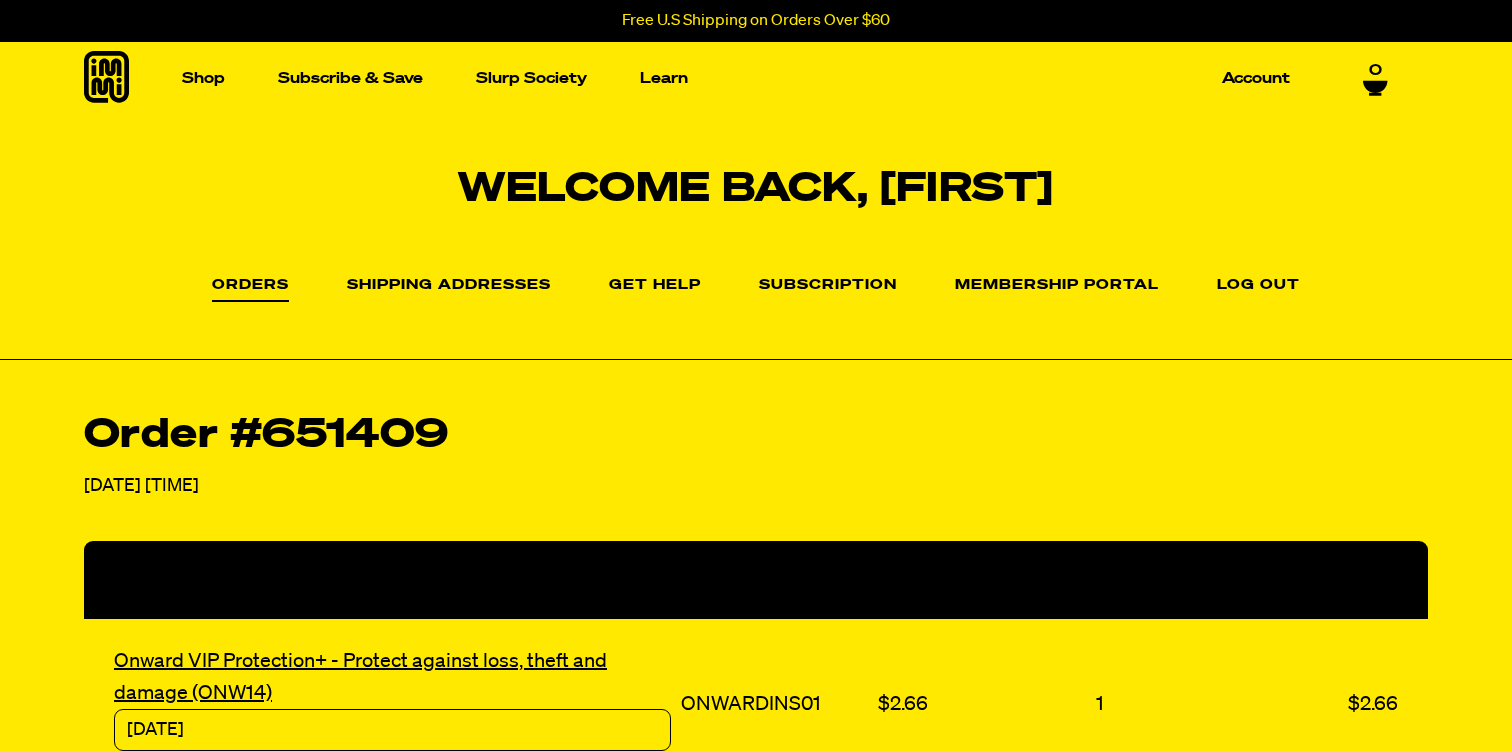 scroll, scrollTop: 190, scrollLeft: 0, axis: vertical 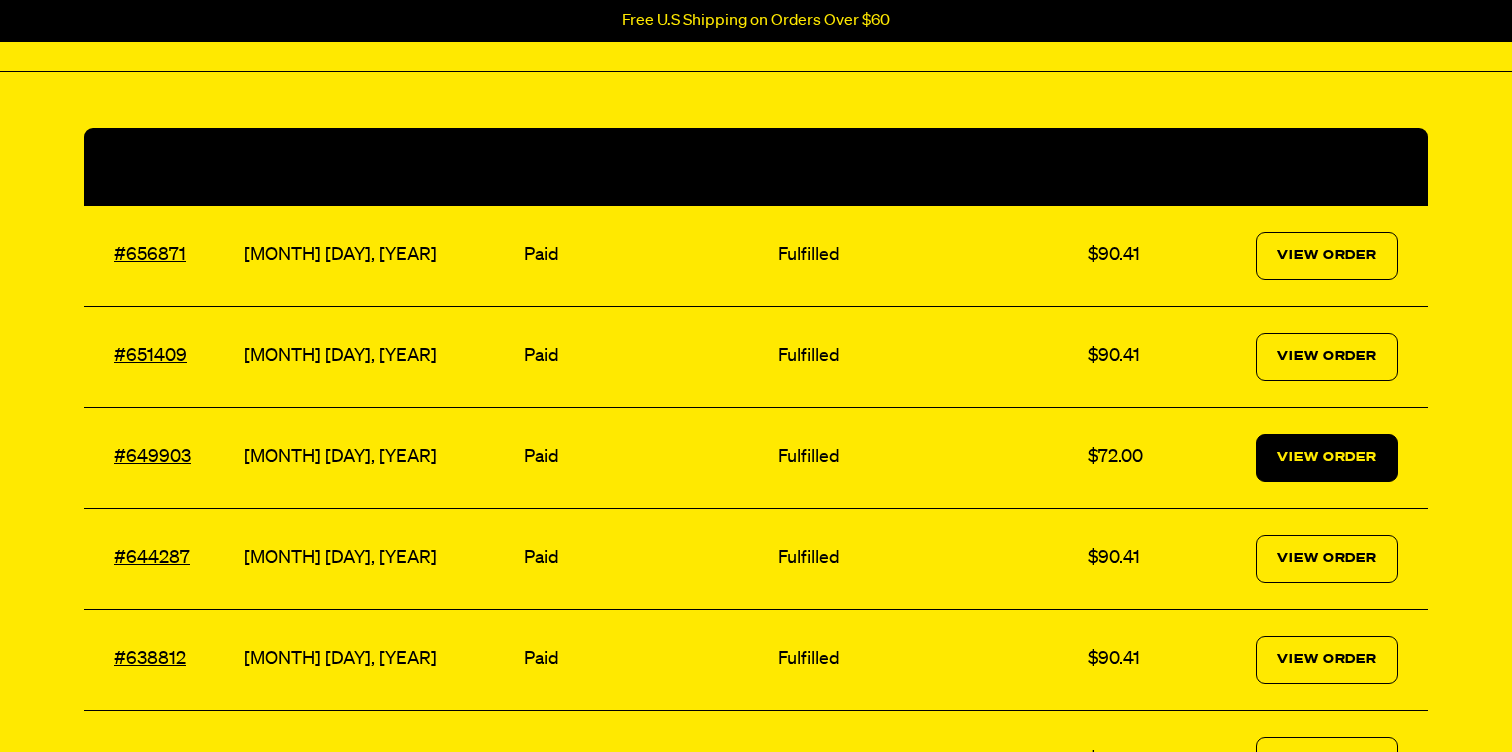 click on "View Order" at bounding box center [1327, 458] 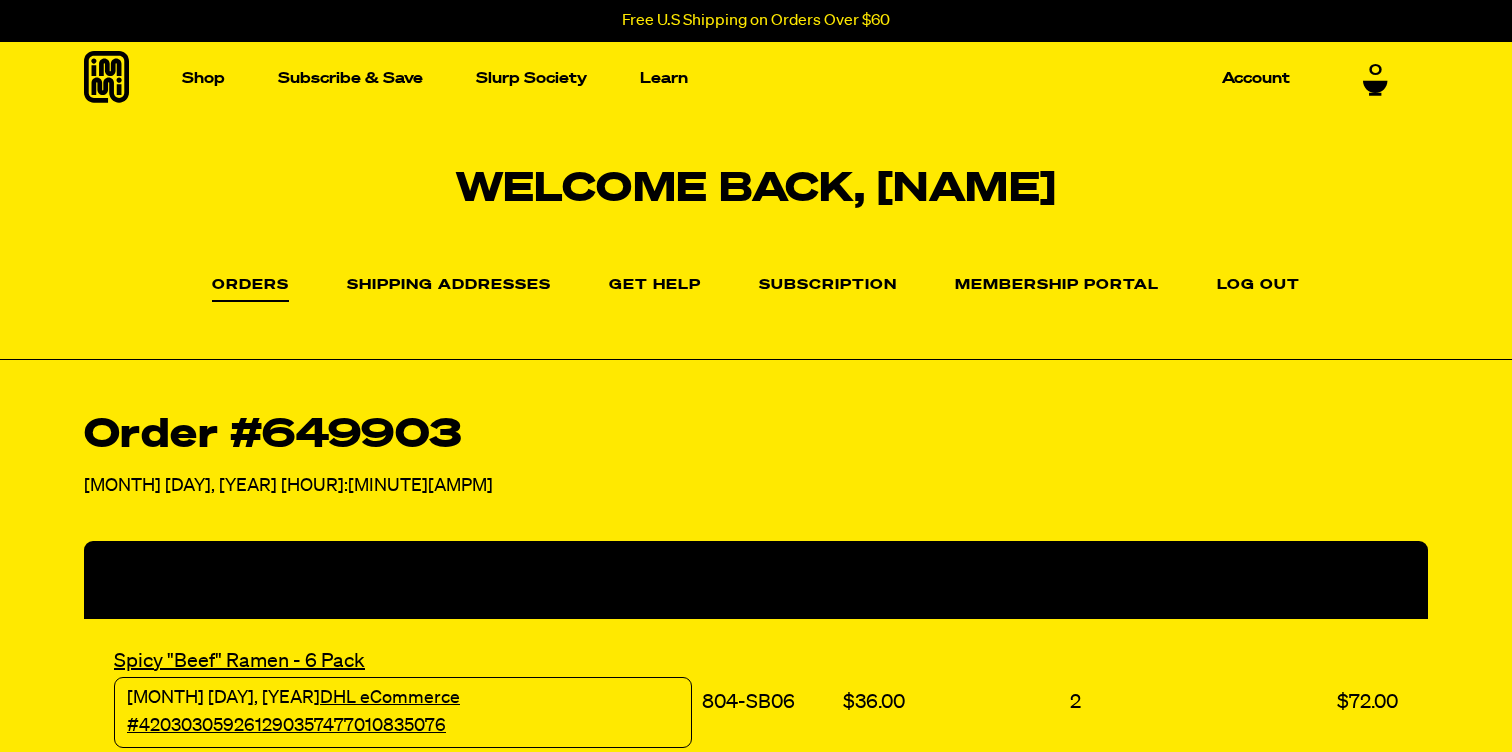 scroll, scrollTop: 0, scrollLeft: 0, axis: both 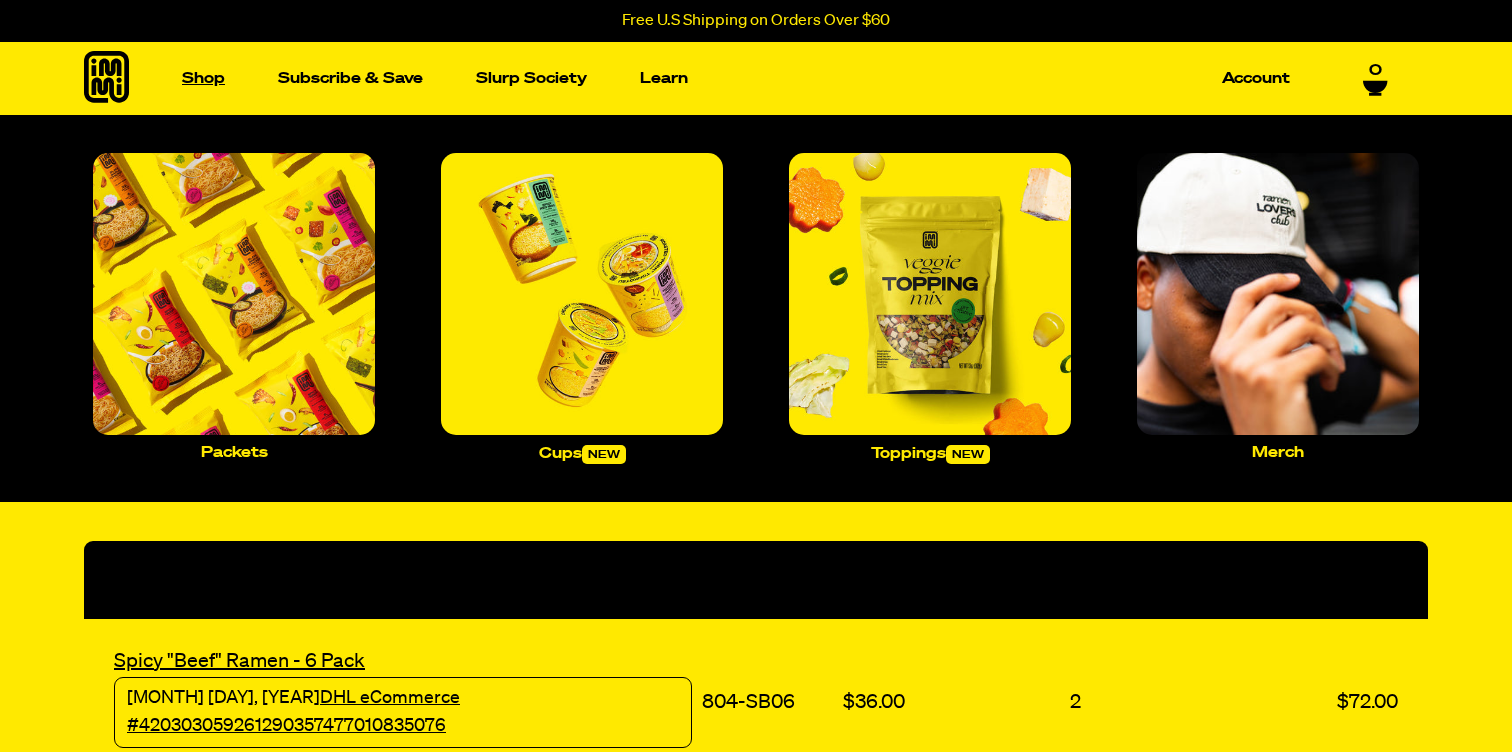 click on "Shop" at bounding box center (203, 78) 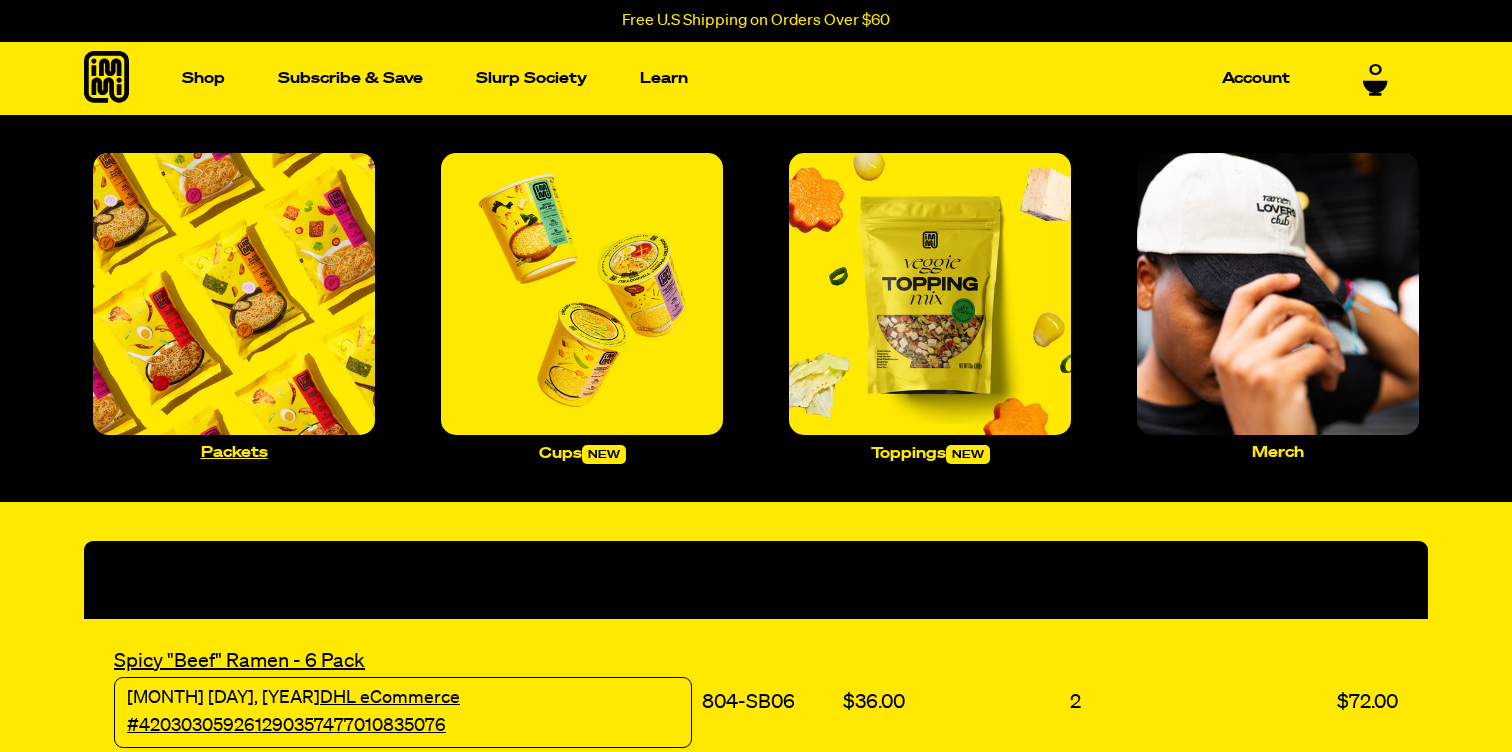 click at bounding box center [234, 294] 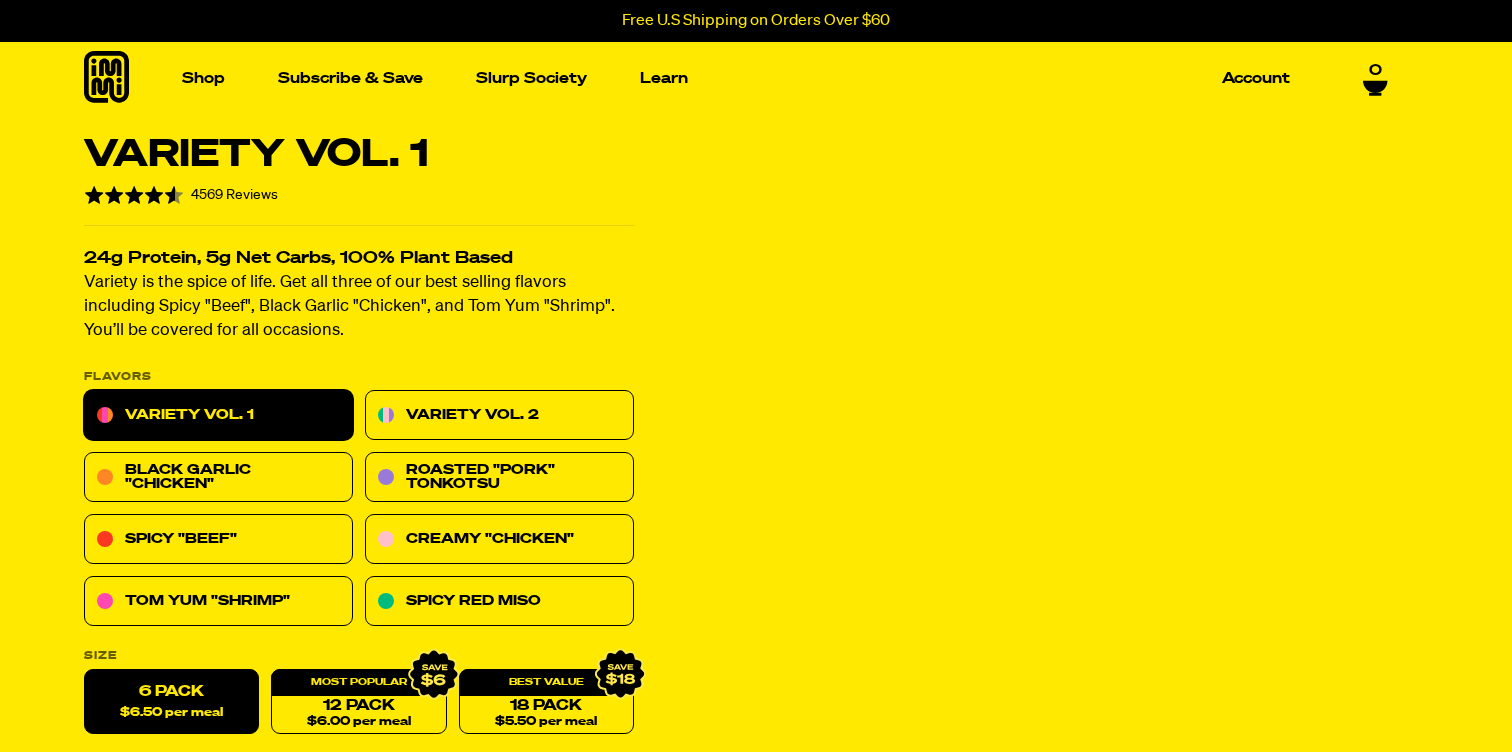 scroll, scrollTop: 0, scrollLeft: 0, axis: both 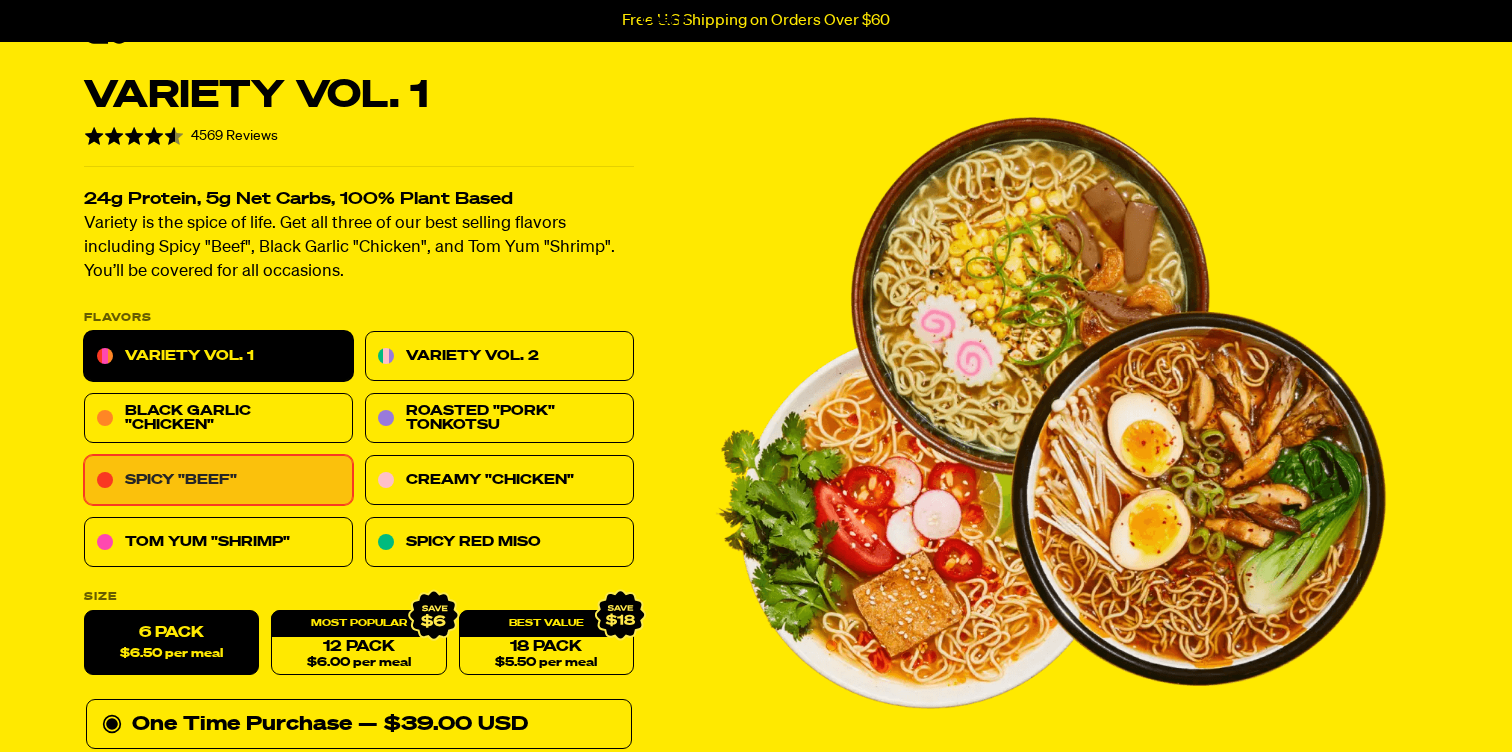 click on "Spicy "Beef"" at bounding box center [218, 481] 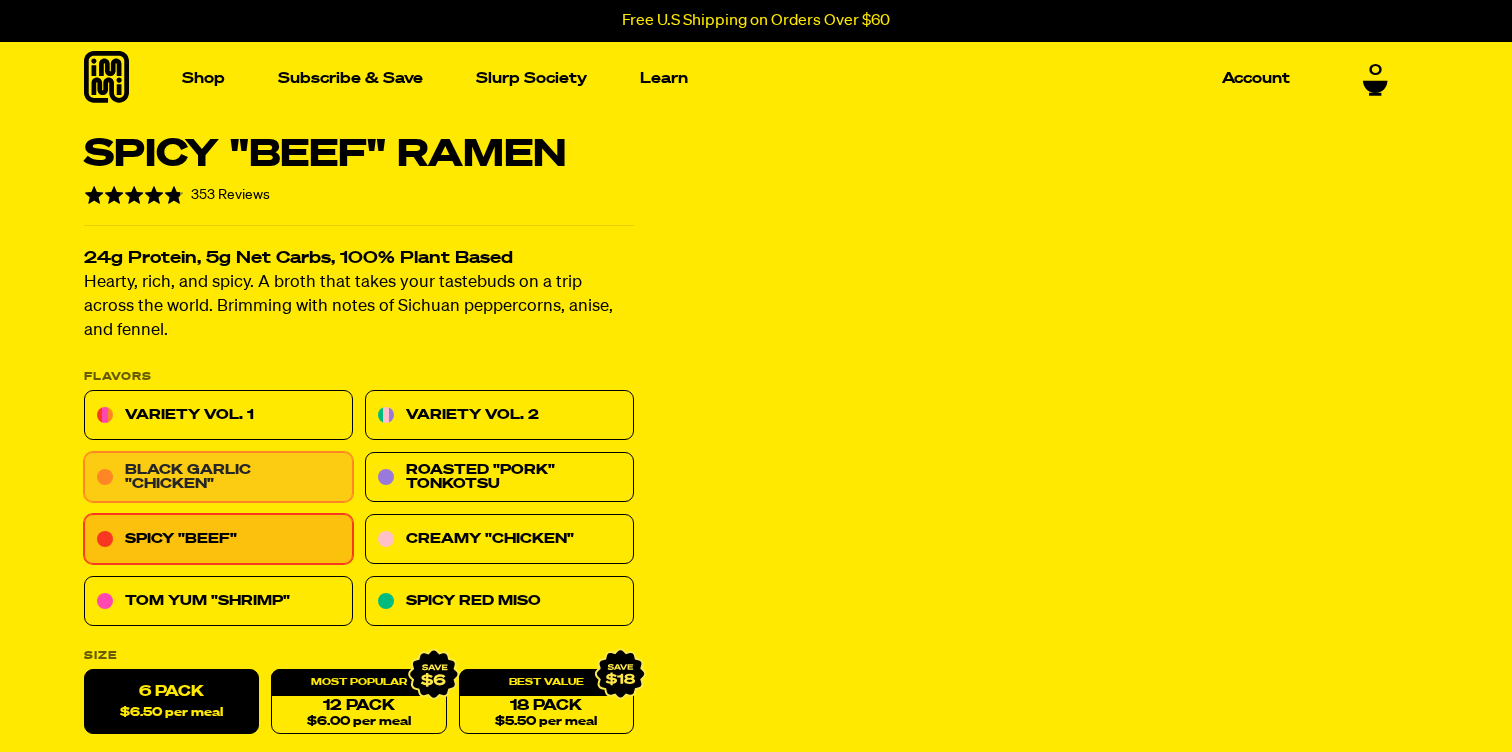 scroll, scrollTop: 0, scrollLeft: 0, axis: both 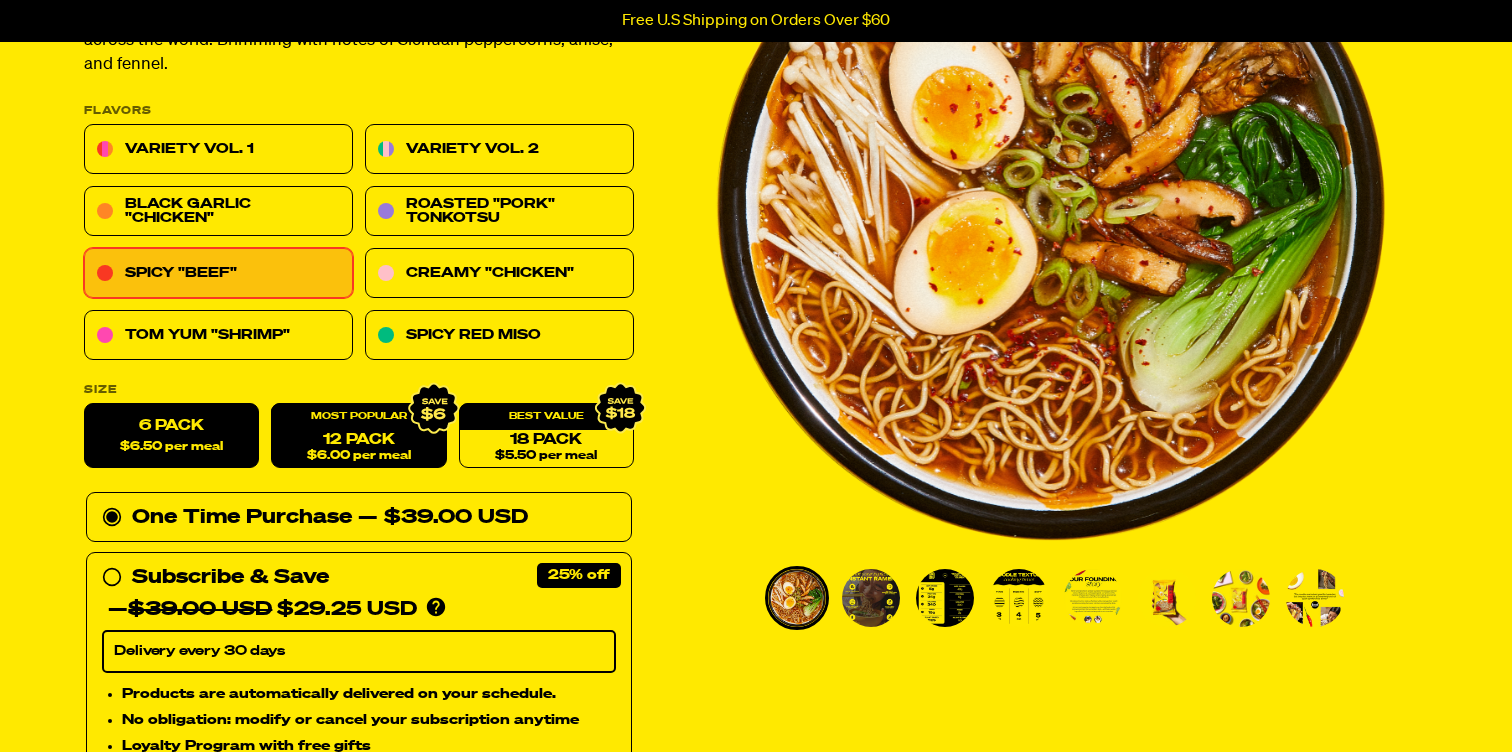 click on "12 Pack
$6.00 per meal" at bounding box center [358, 436] 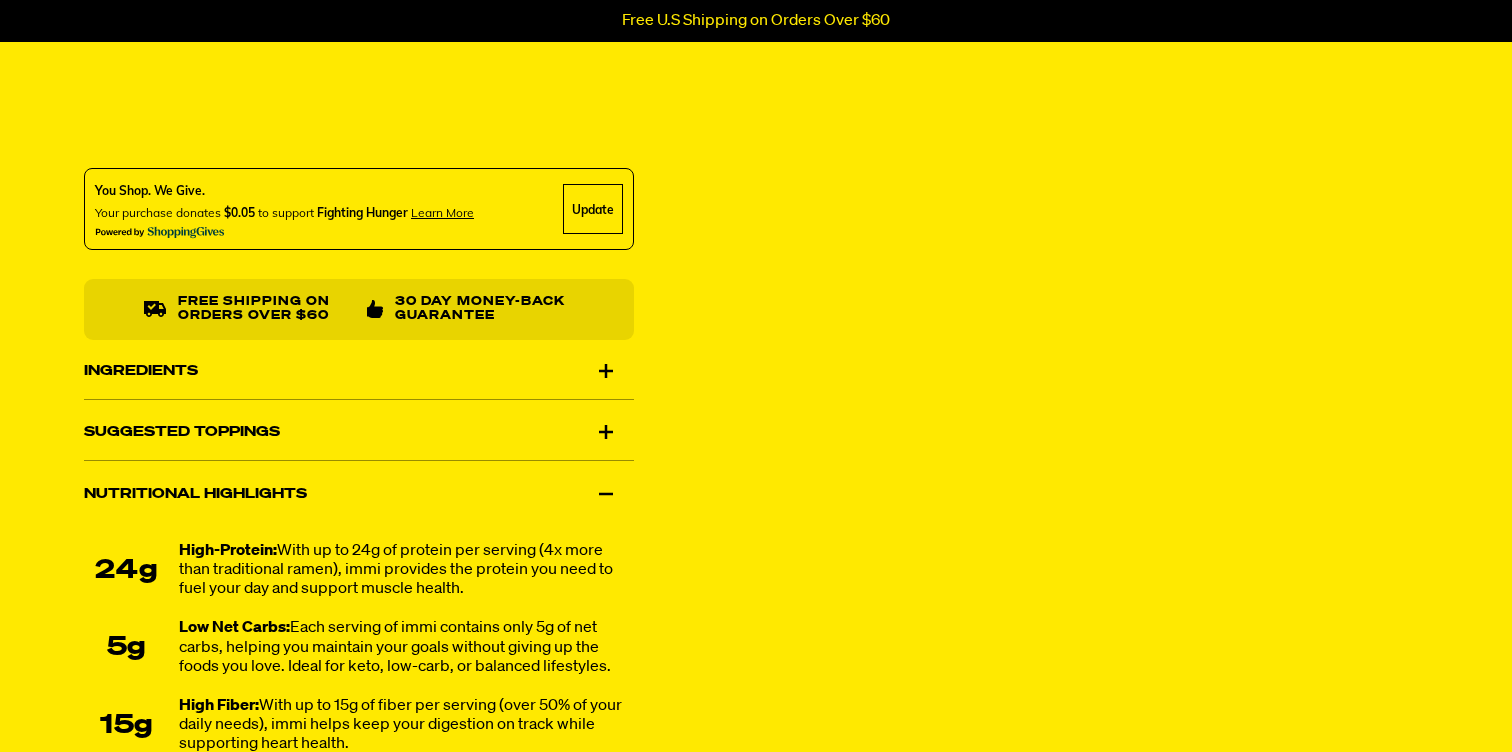 scroll, scrollTop: 981, scrollLeft: 0, axis: vertical 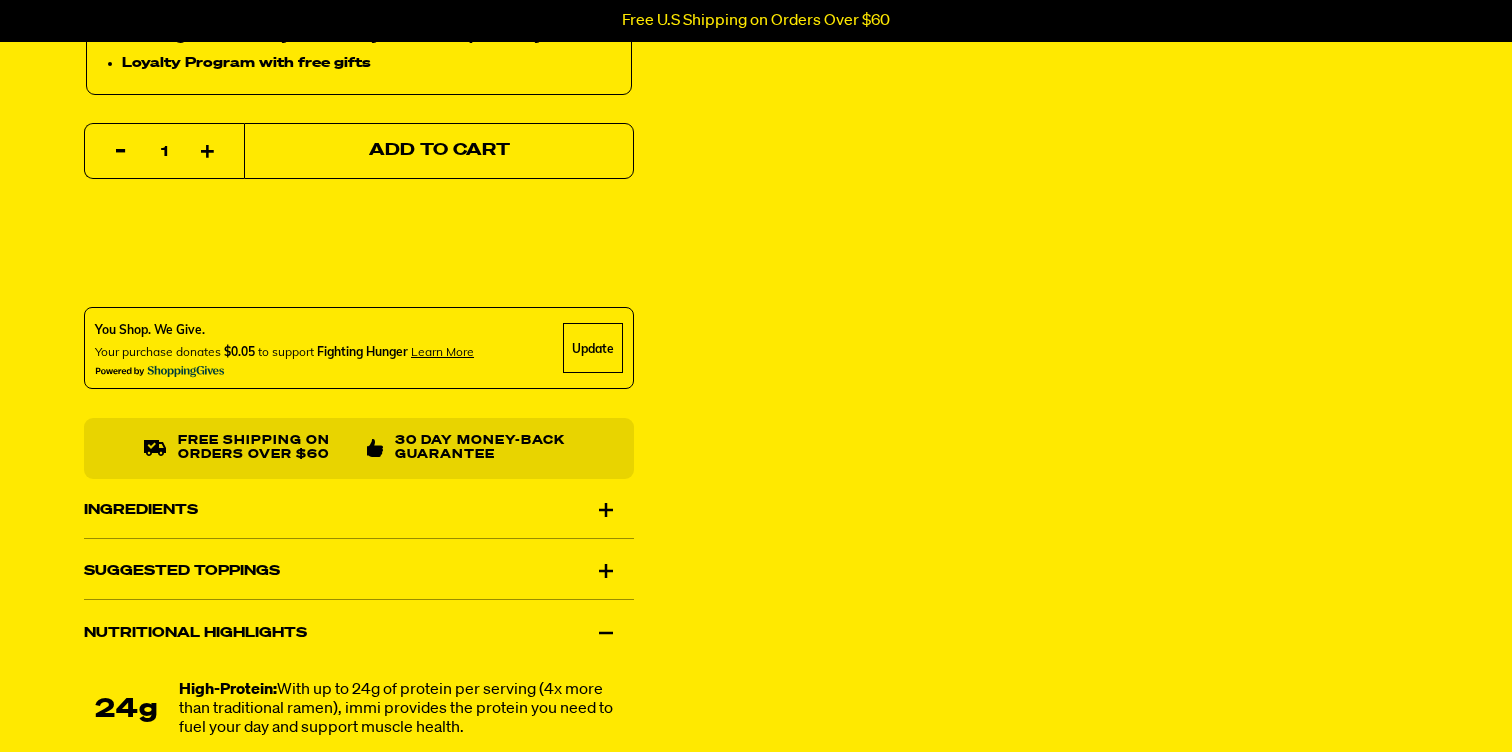 click on "Add to Cart" at bounding box center [439, 151] 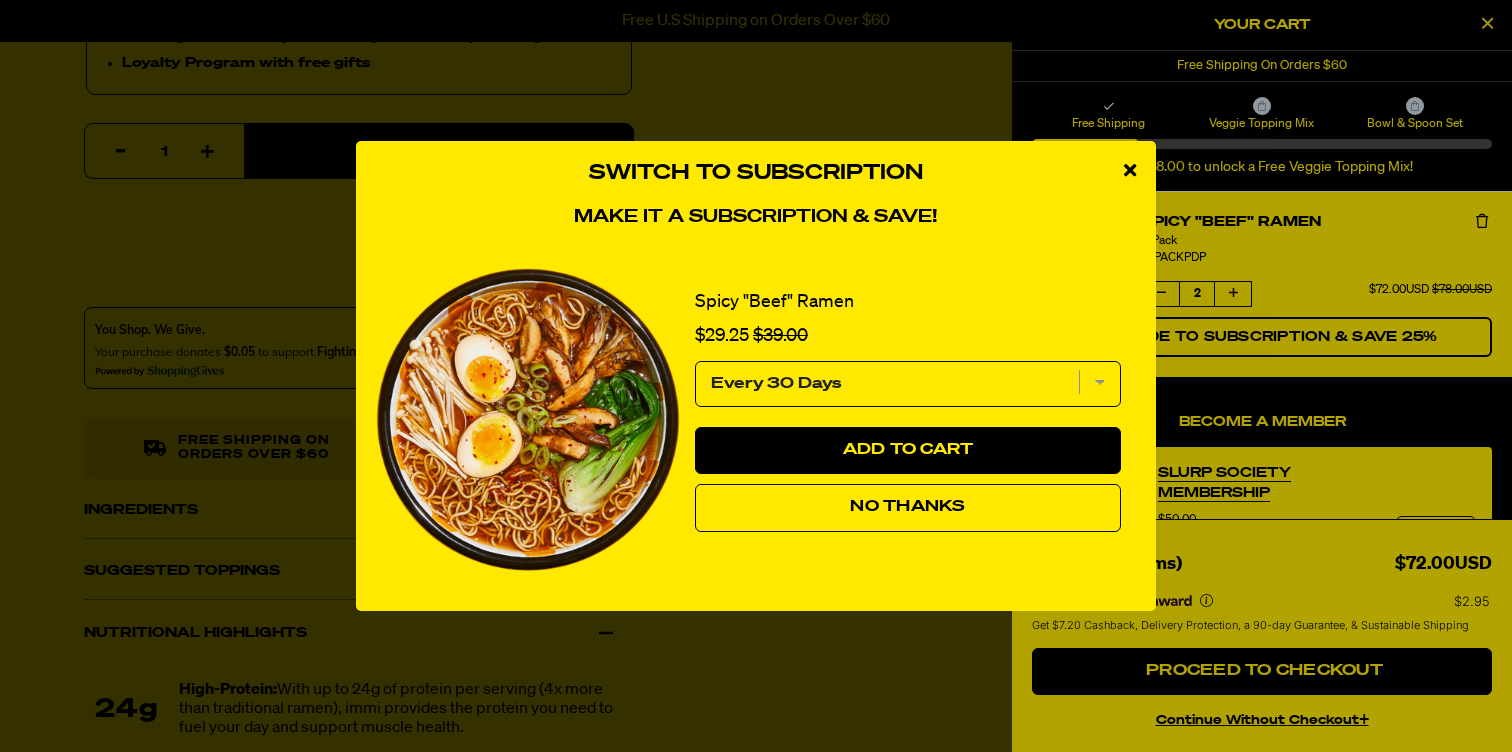 click on "No Thanks" at bounding box center [907, 507] 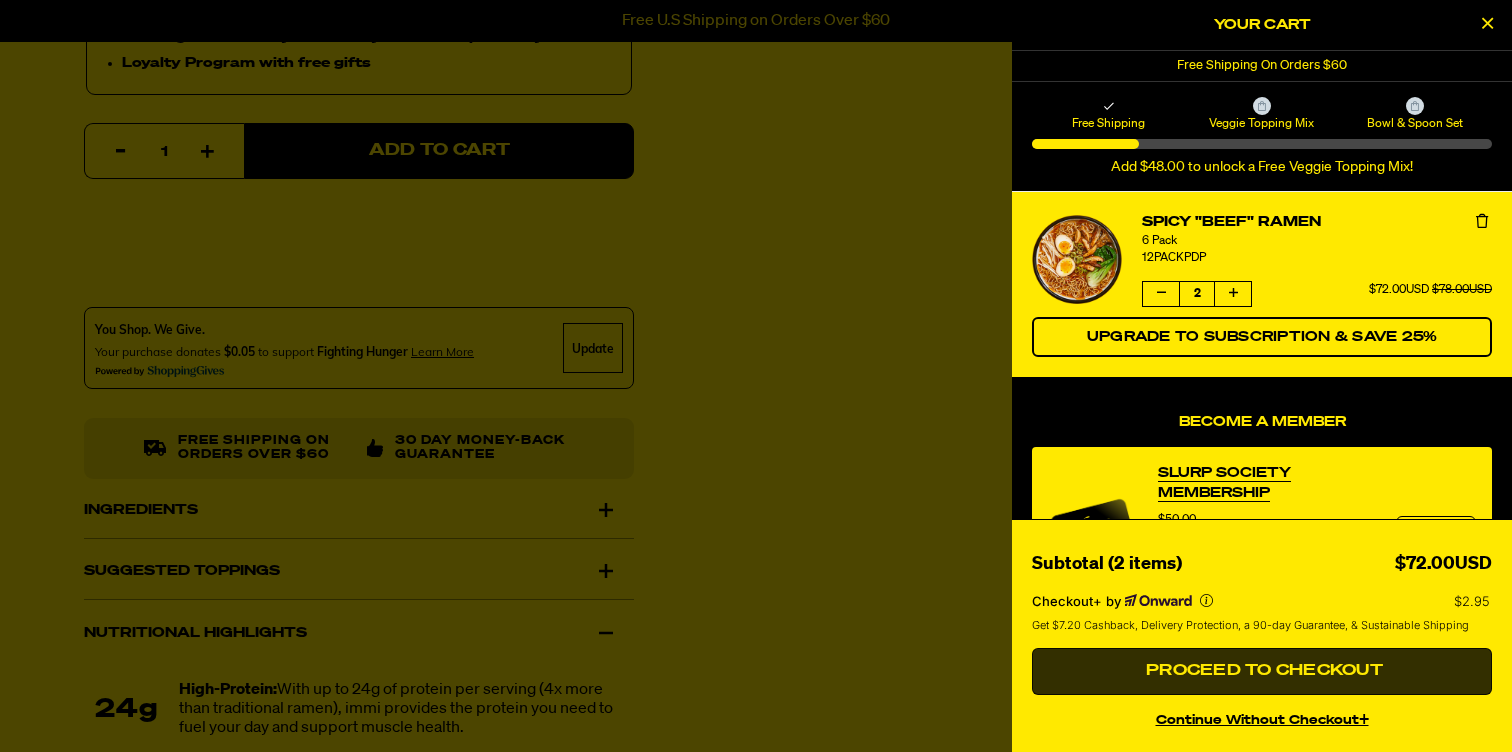 click on "Proceed to Checkout" at bounding box center [1262, 672] 